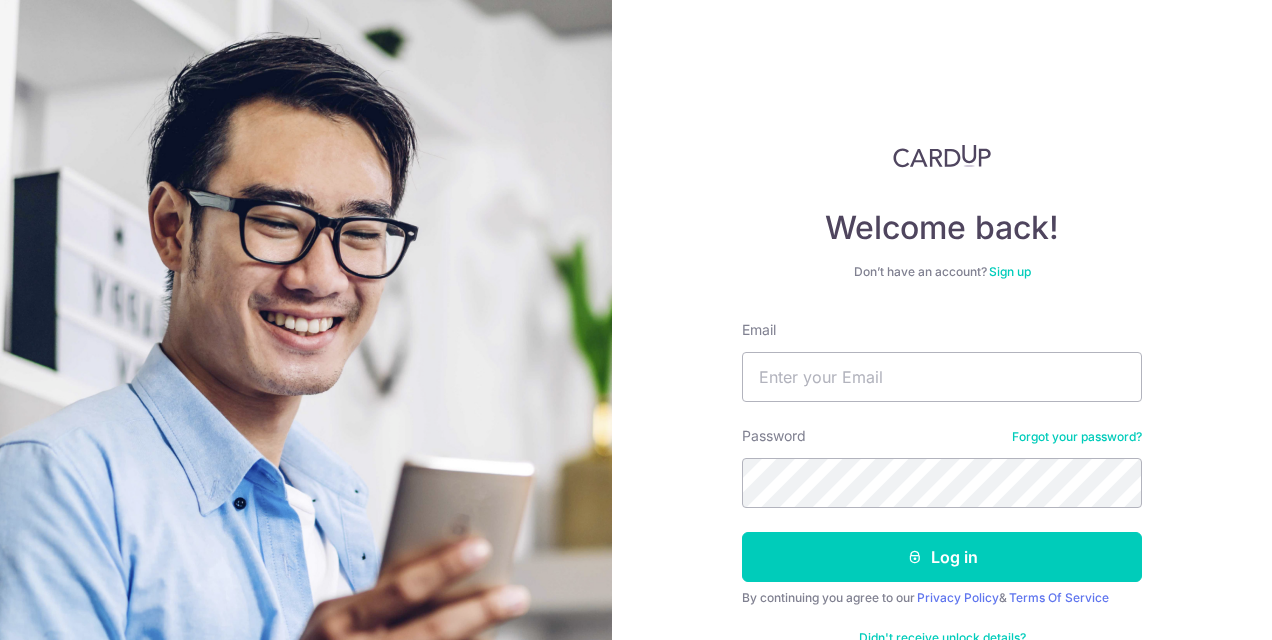 scroll, scrollTop: 0, scrollLeft: 0, axis: both 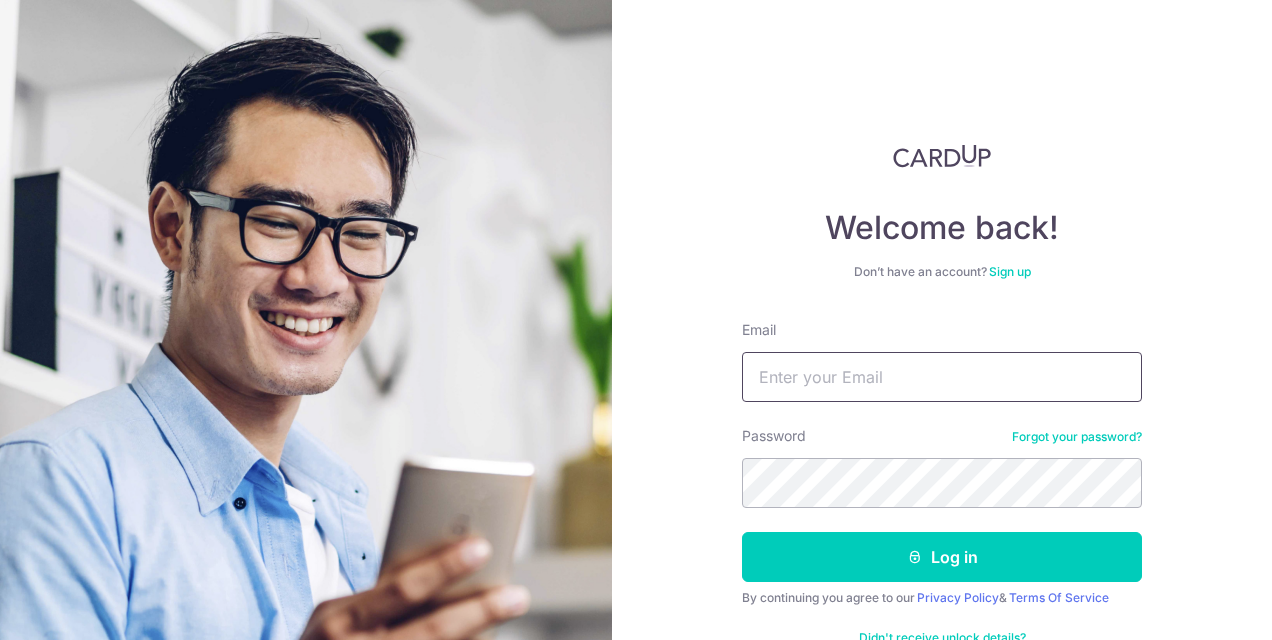 type on "[EMAIL]" 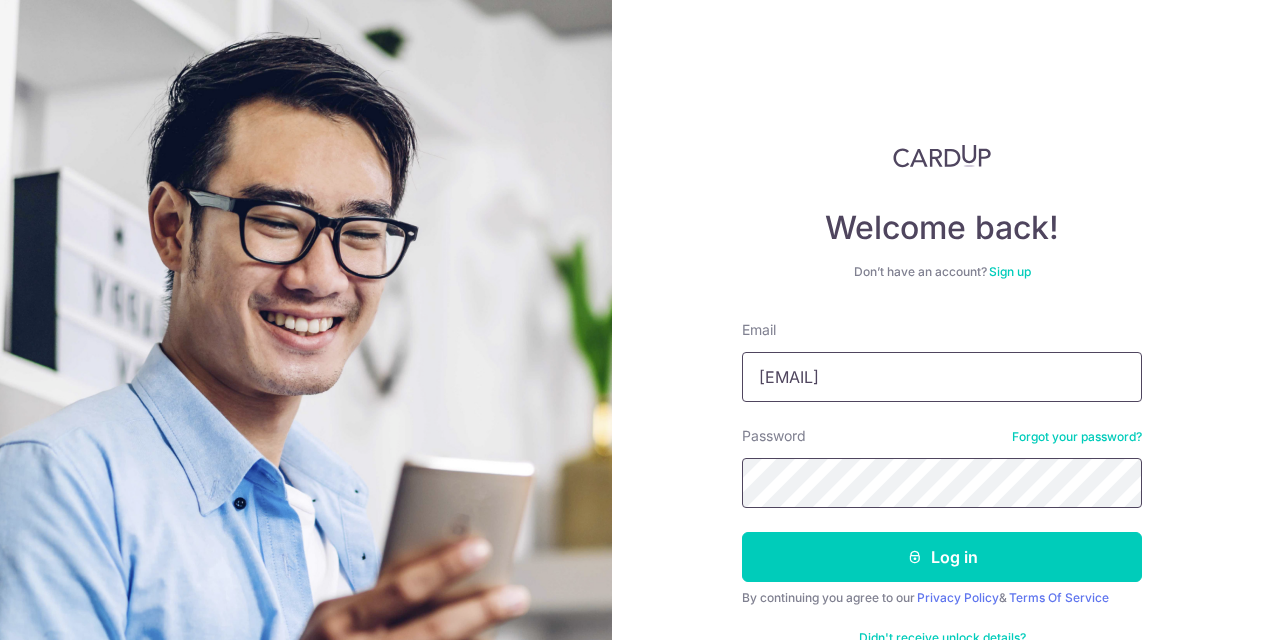 click on "Log in" at bounding box center (942, 557) 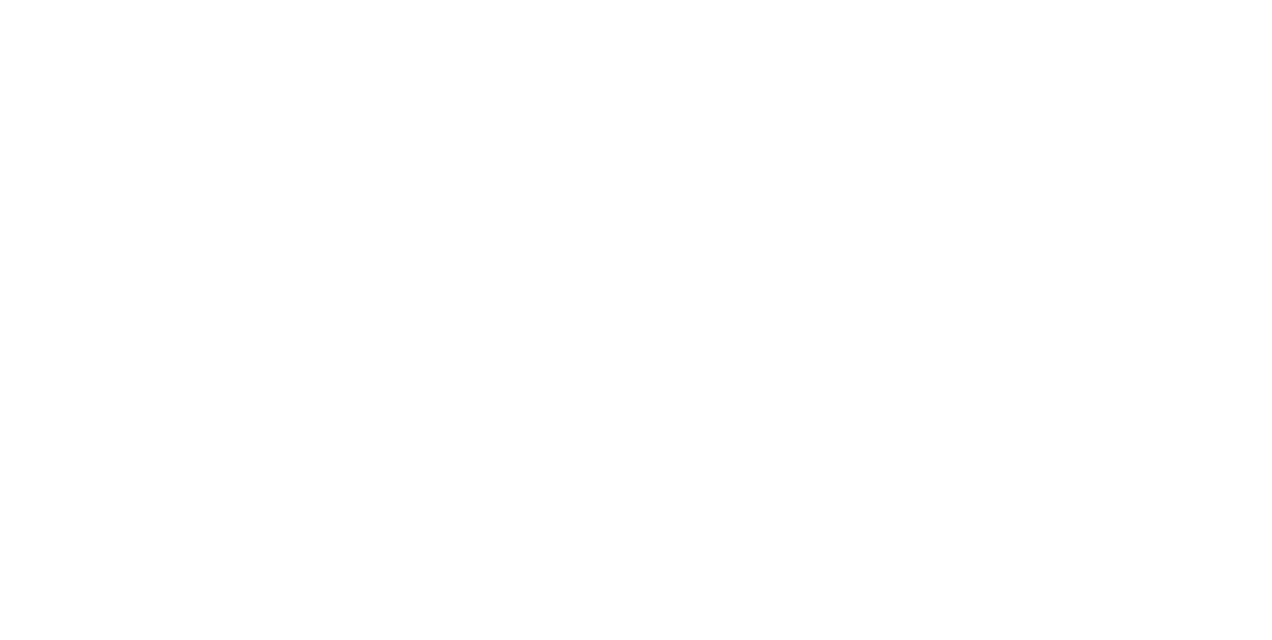 scroll, scrollTop: 0, scrollLeft: 0, axis: both 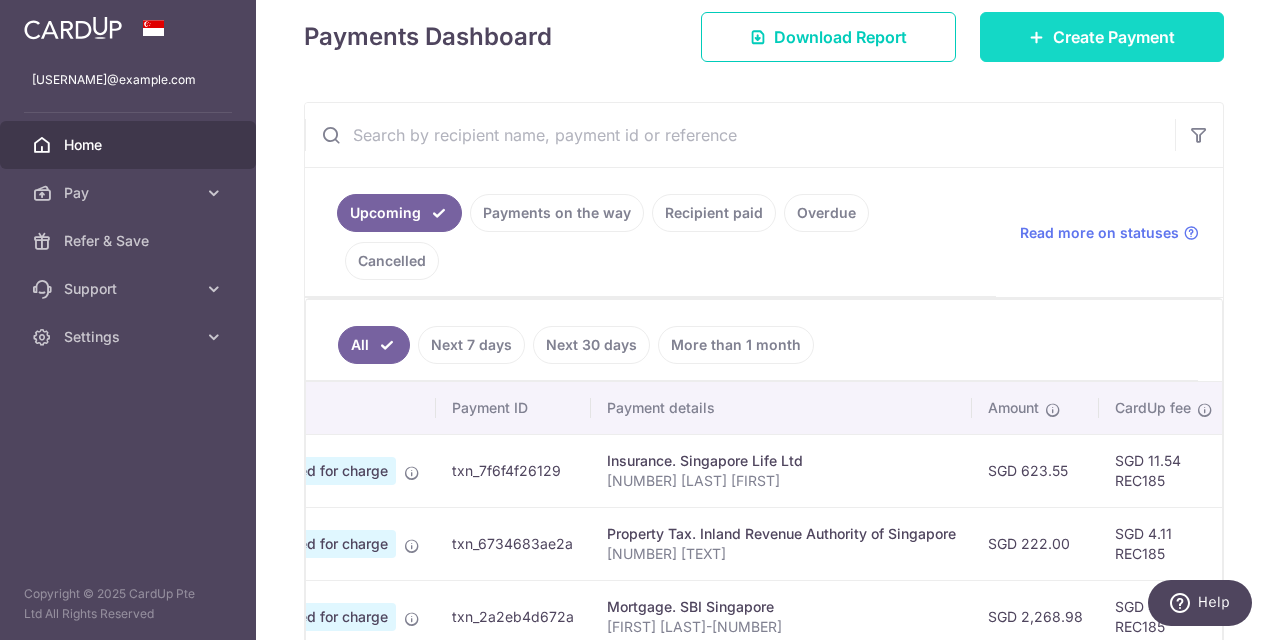 click on "Create Payment" at bounding box center (1102, 37) 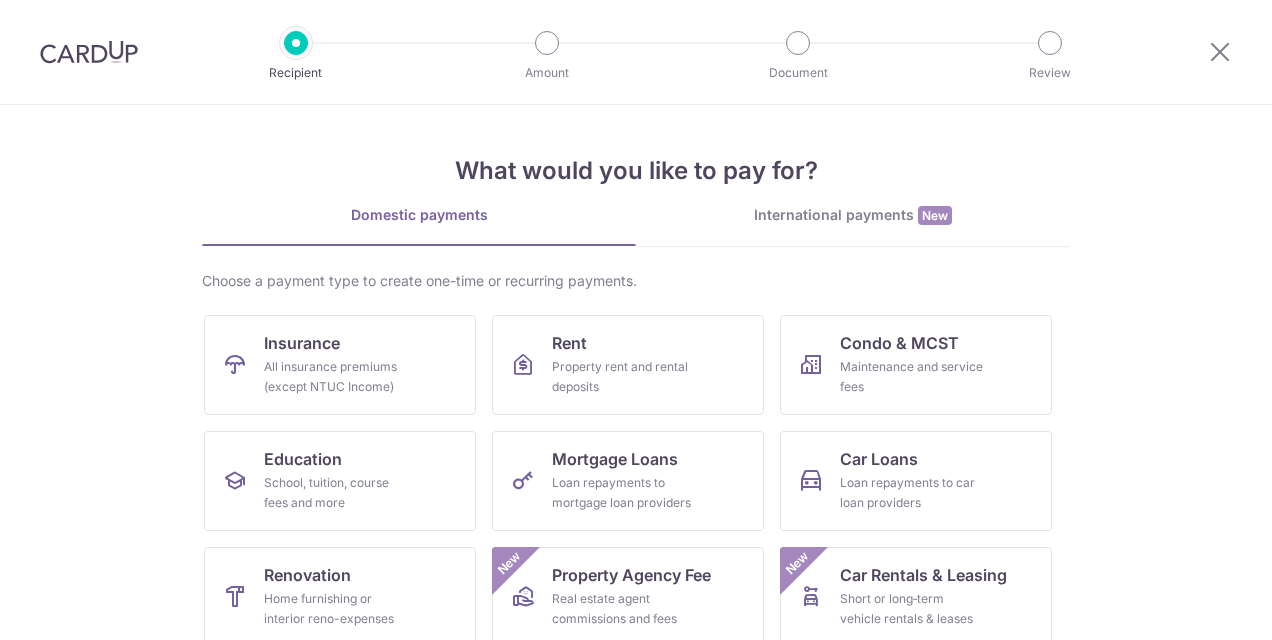scroll, scrollTop: 0, scrollLeft: 0, axis: both 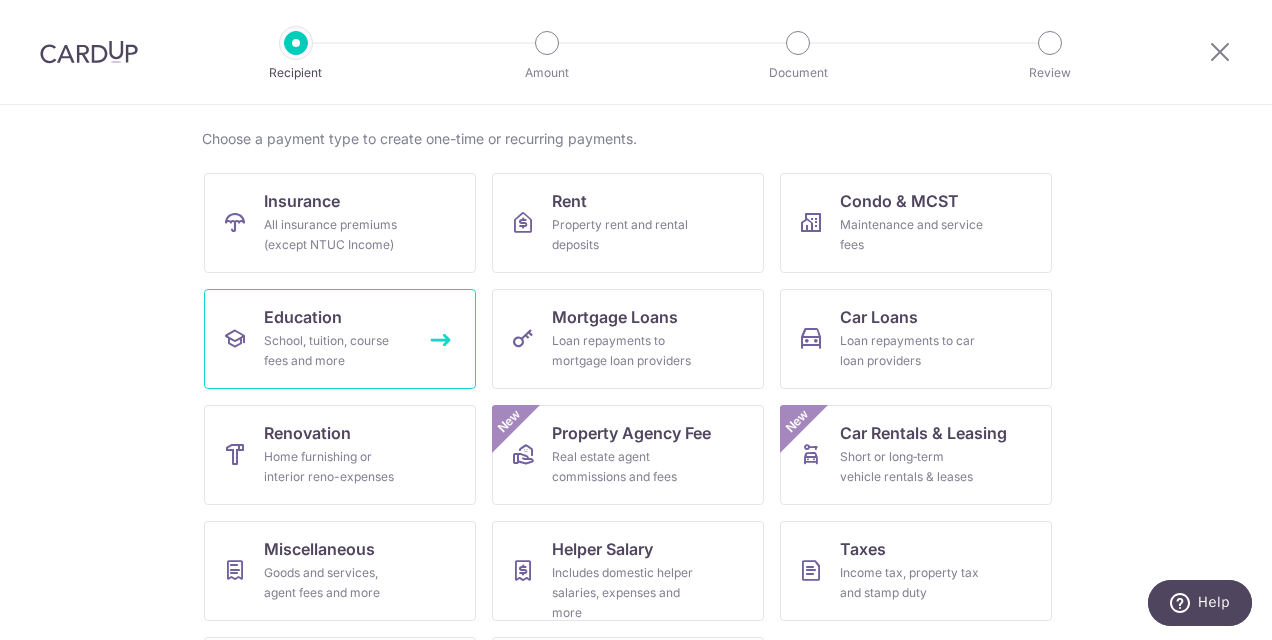 click on "Education School, tuition, course fees and more" at bounding box center [340, 339] 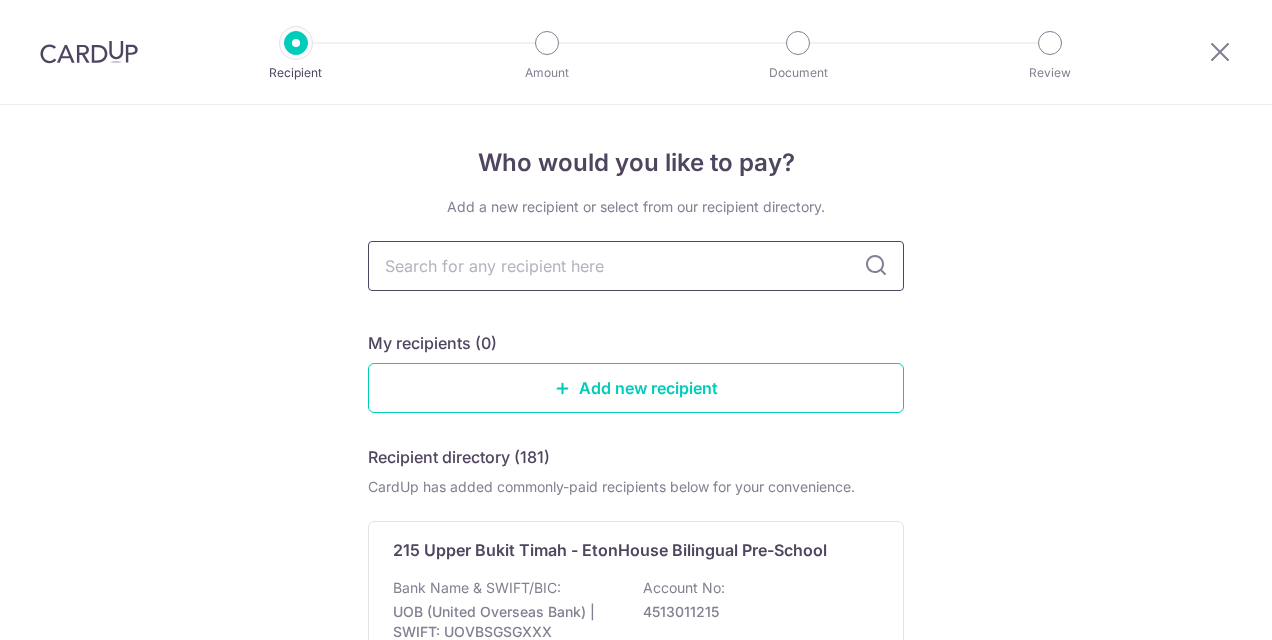 scroll, scrollTop: 0, scrollLeft: 0, axis: both 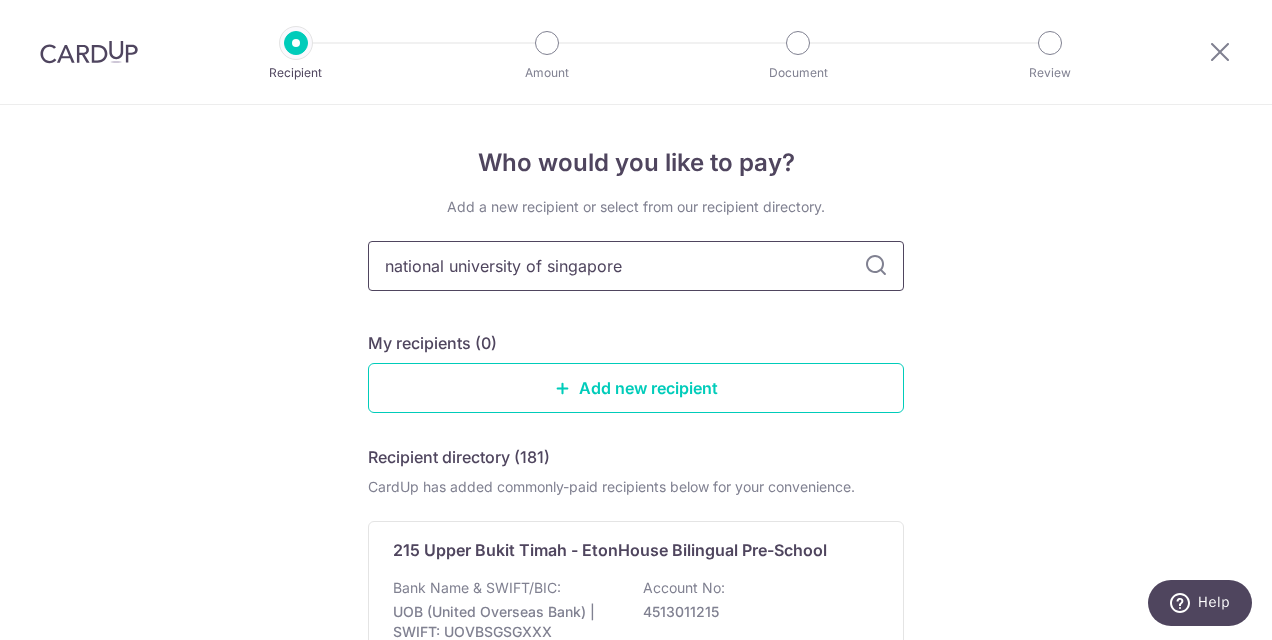 type on "national university of singapore" 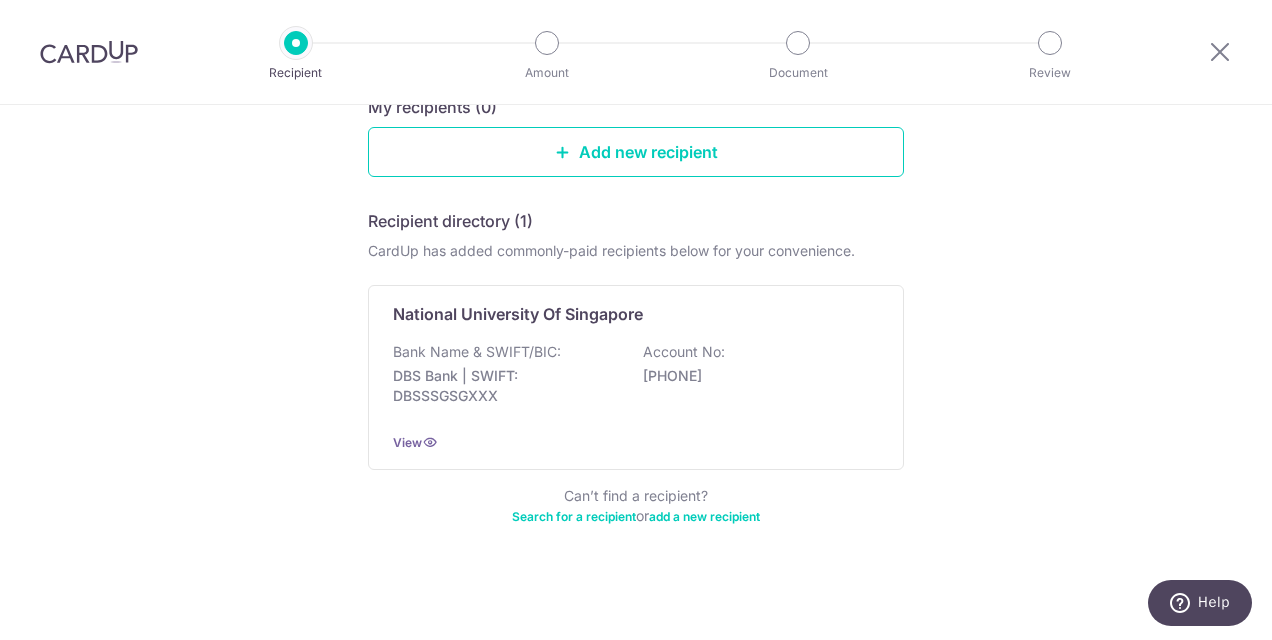 scroll, scrollTop: 238, scrollLeft: 0, axis: vertical 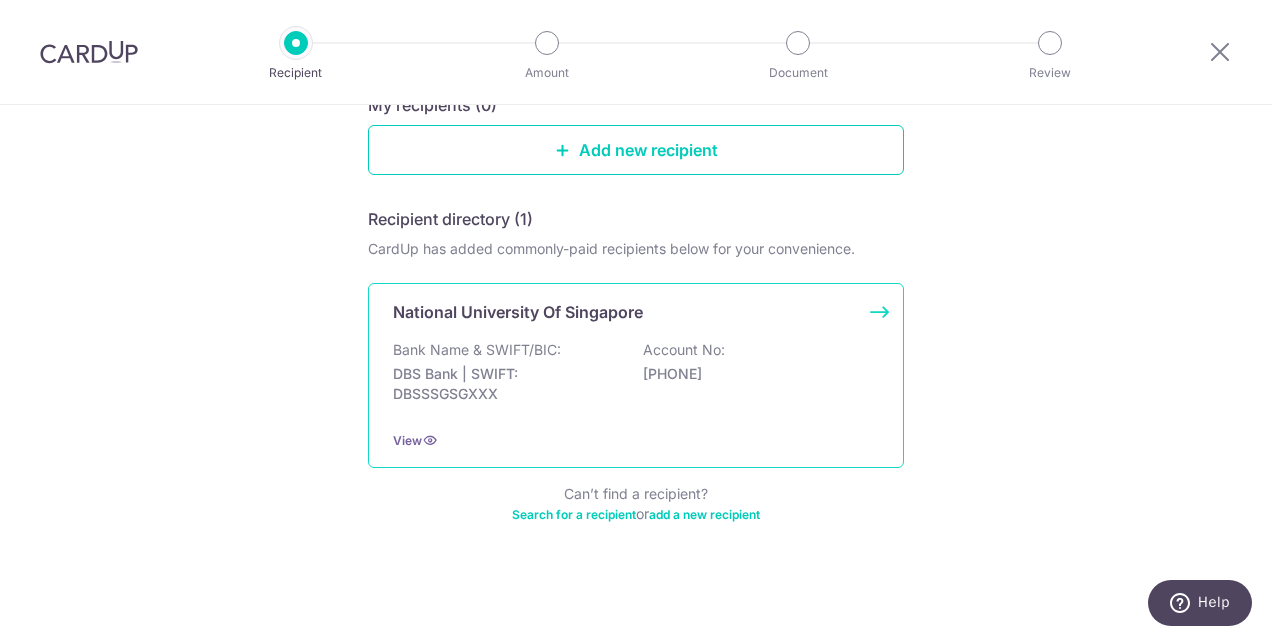 click on "Account No:" at bounding box center [684, 350] 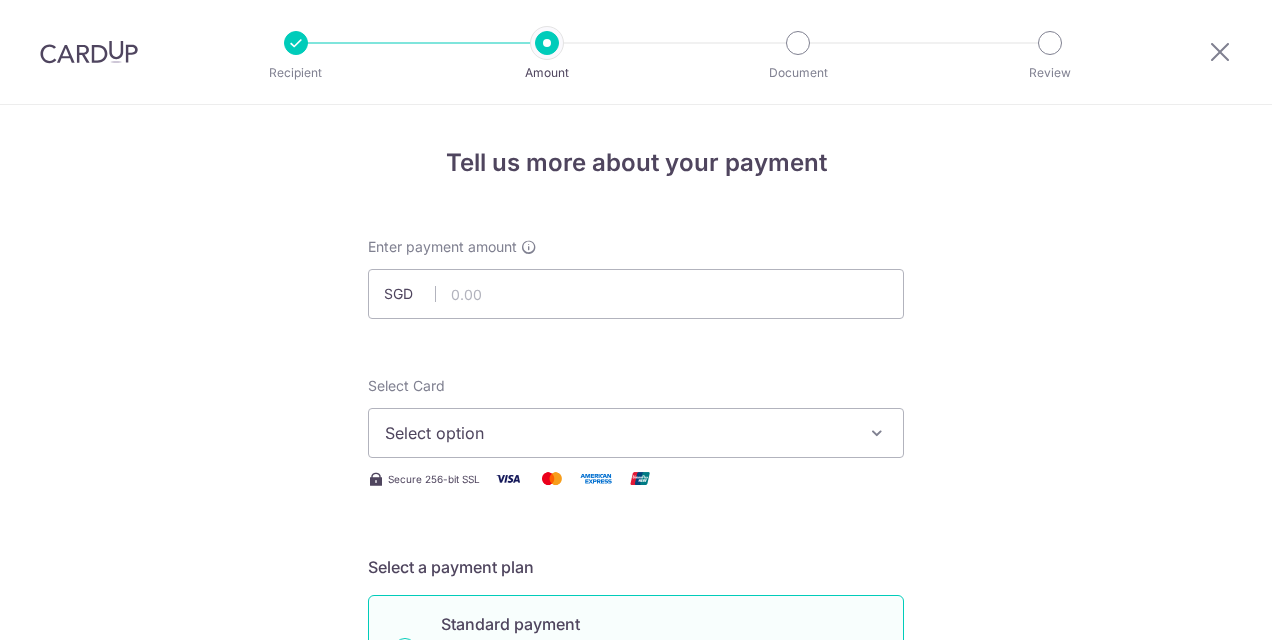 scroll, scrollTop: 0, scrollLeft: 0, axis: both 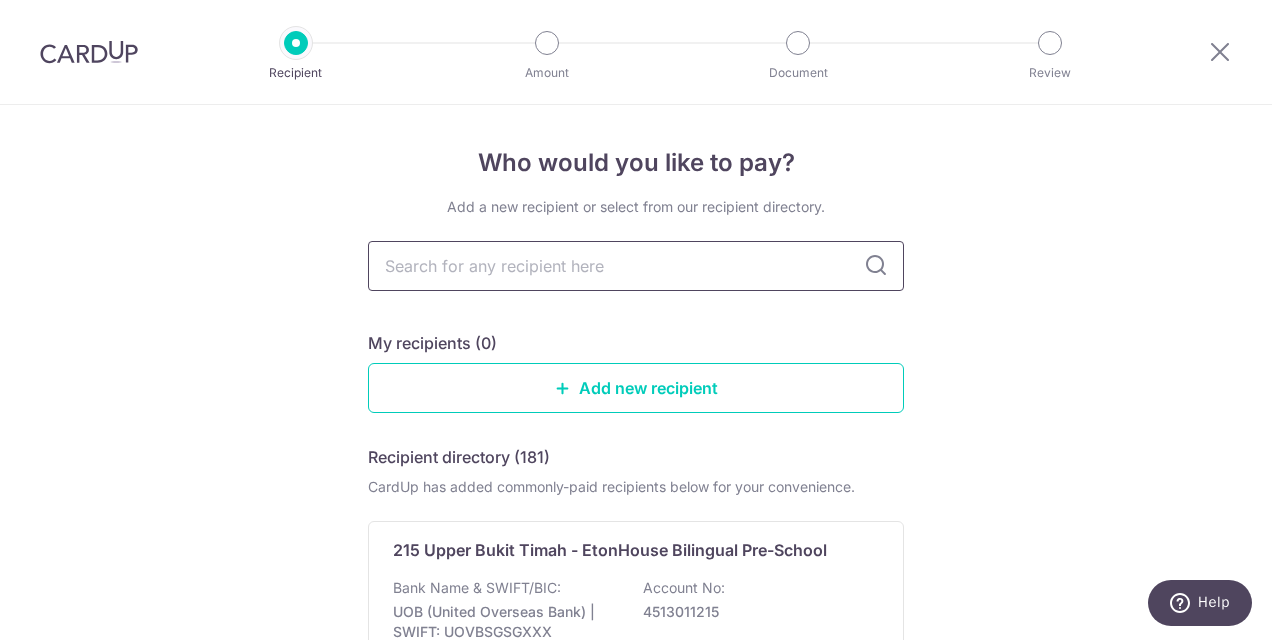 click at bounding box center [636, 266] 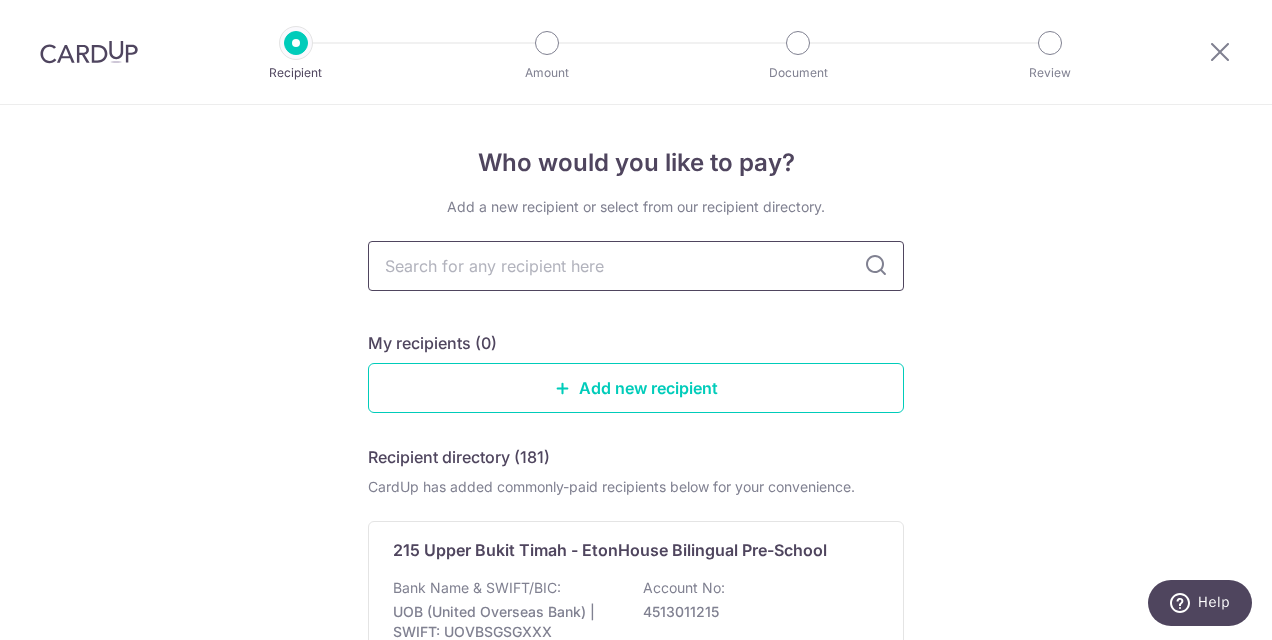 type on "n" 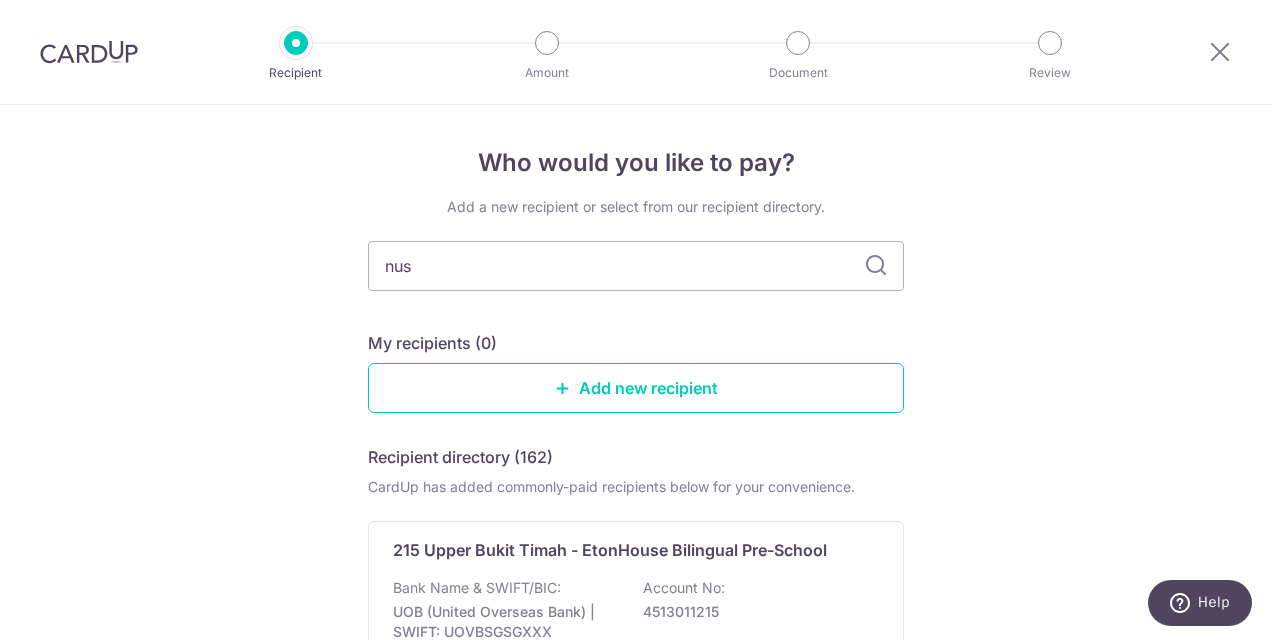 type on "nus" 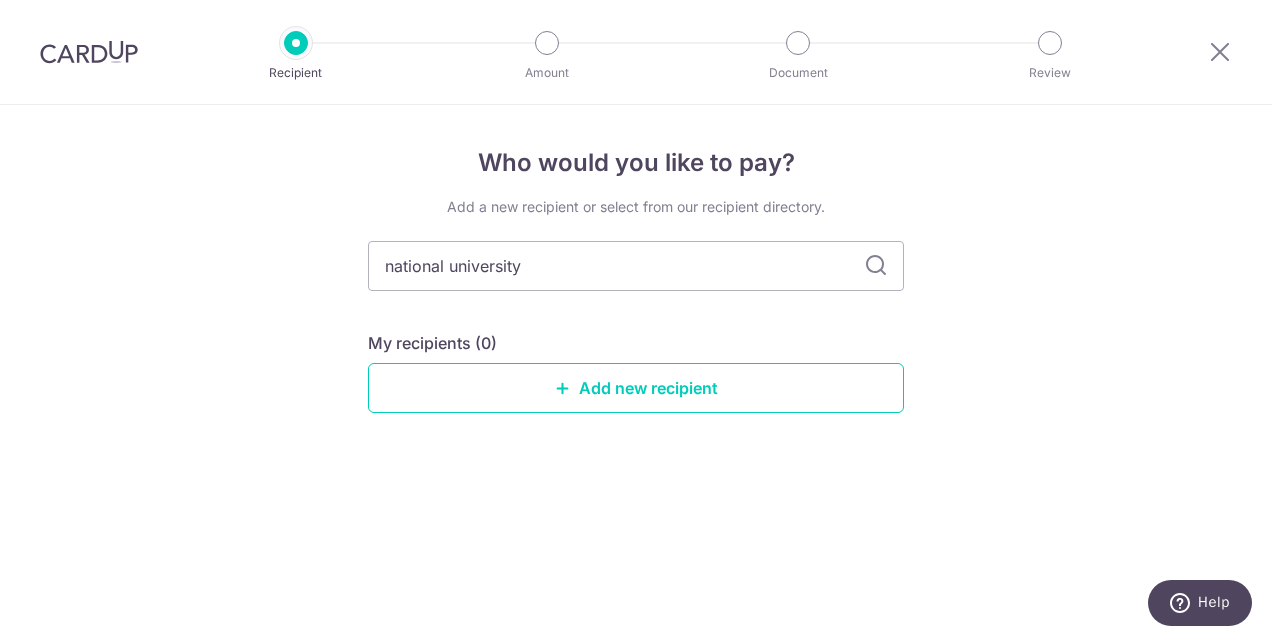 type on "national university" 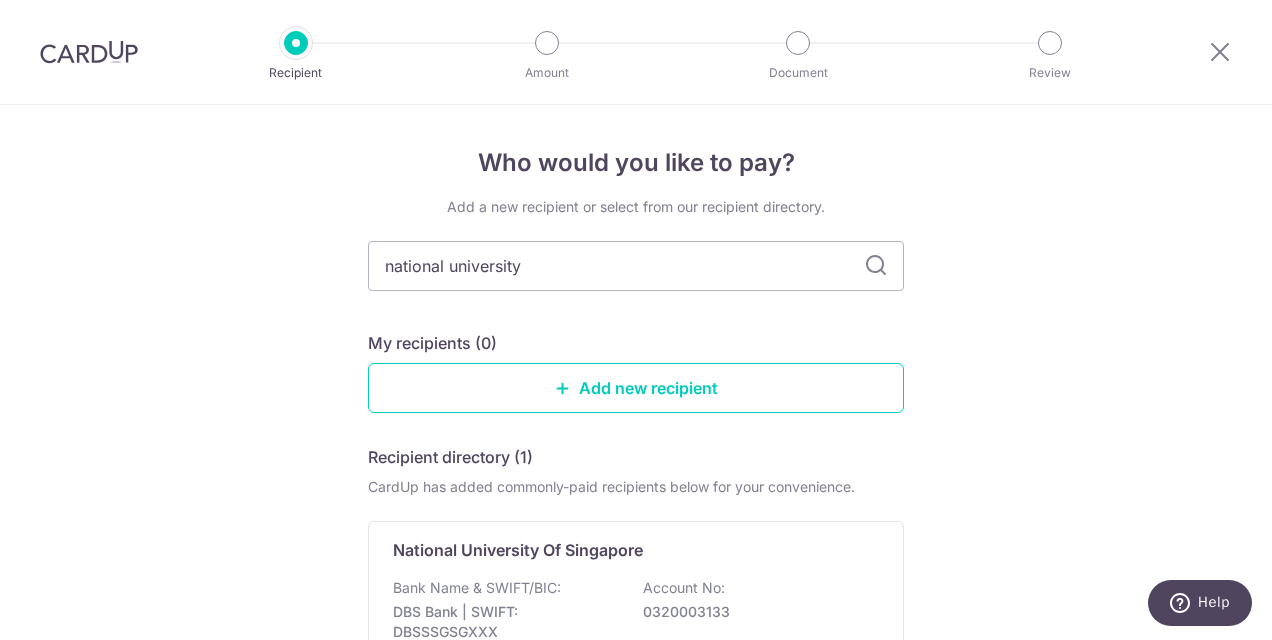 scroll, scrollTop: 238, scrollLeft: 0, axis: vertical 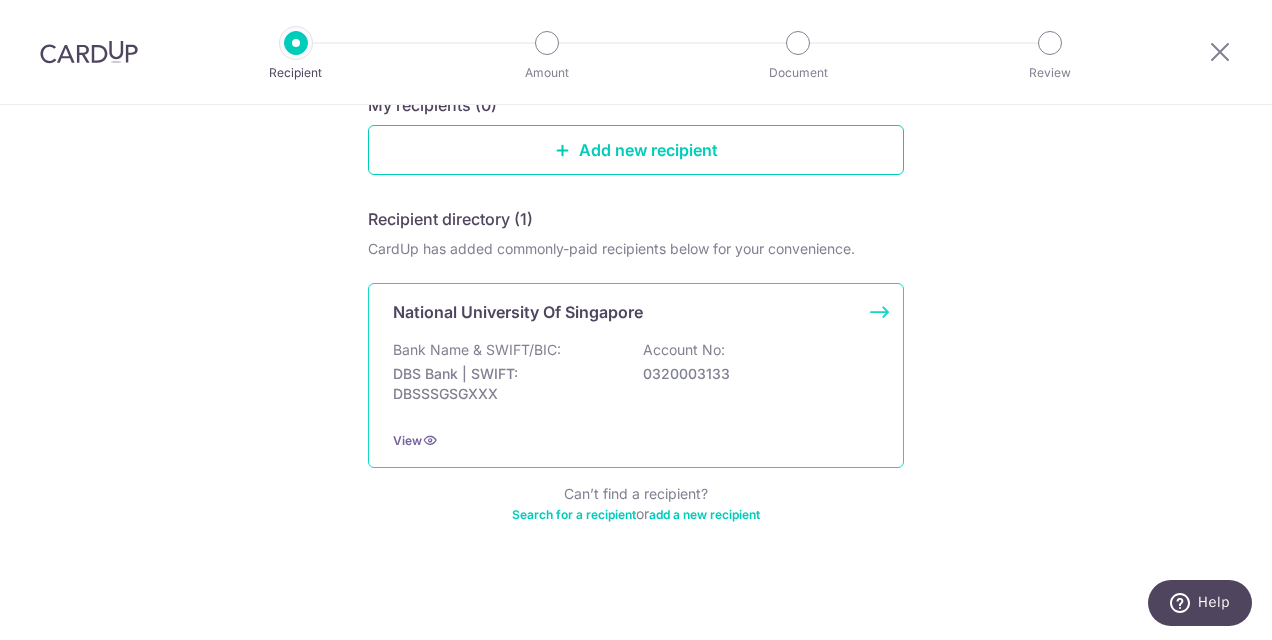 click on "View" at bounding box center (636, 440) 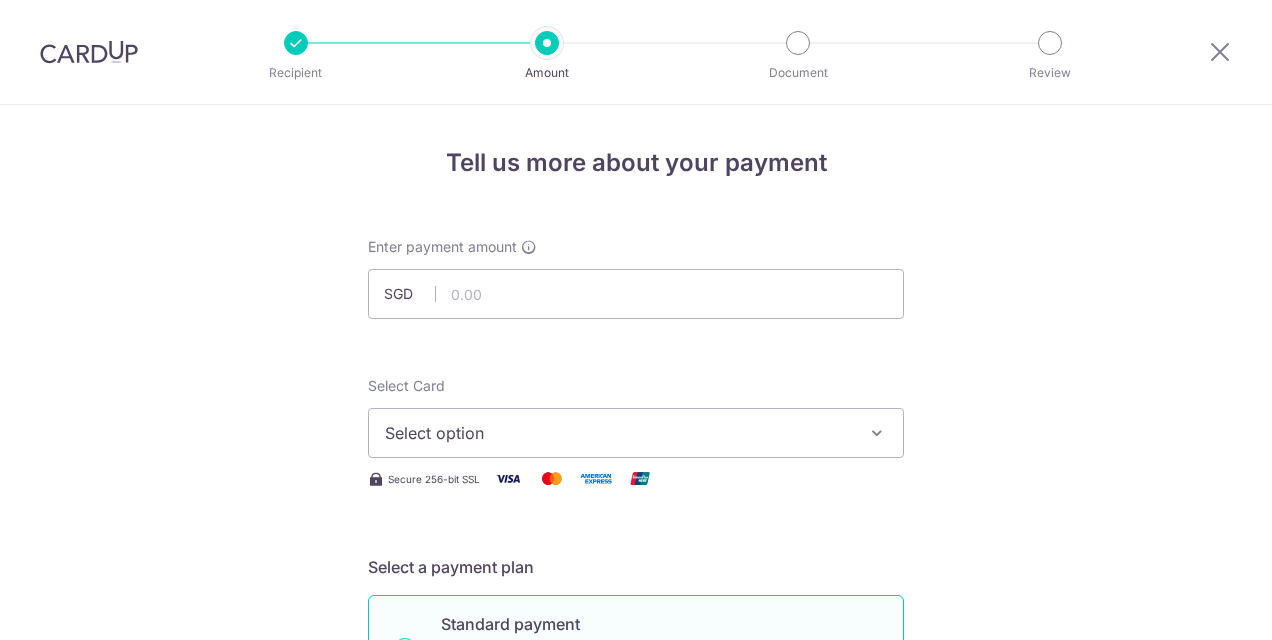scroll, scrollTop: 0, scrollLeft: 0, axis: both 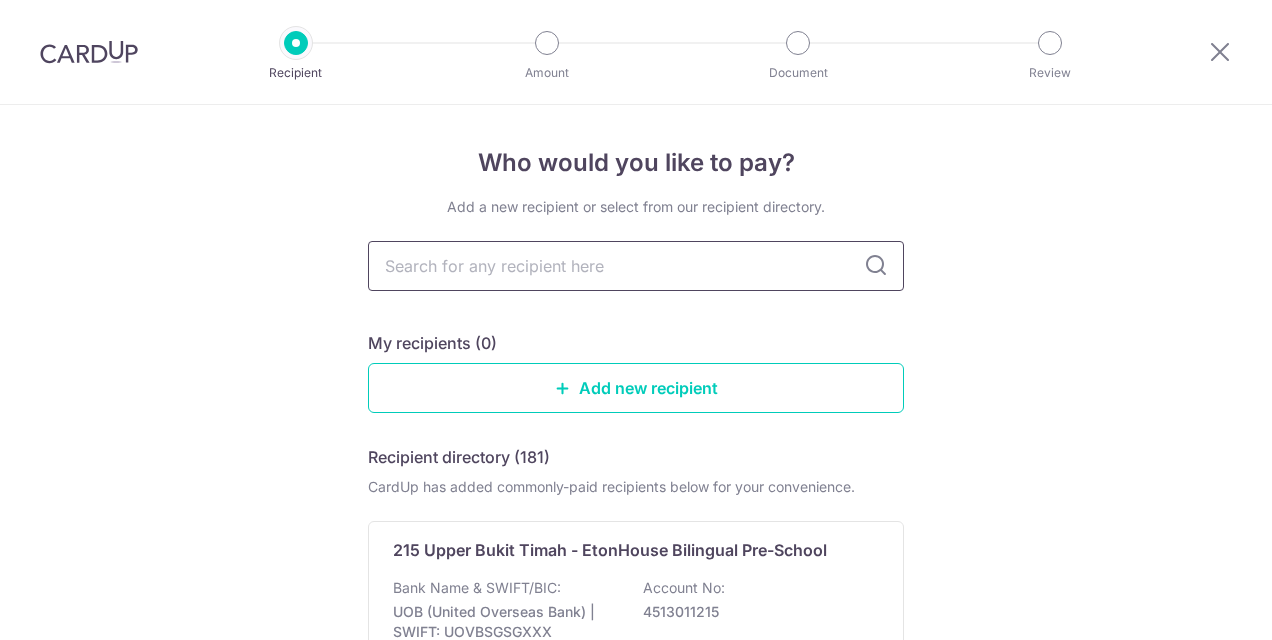 click at bounding box center (636, 266) 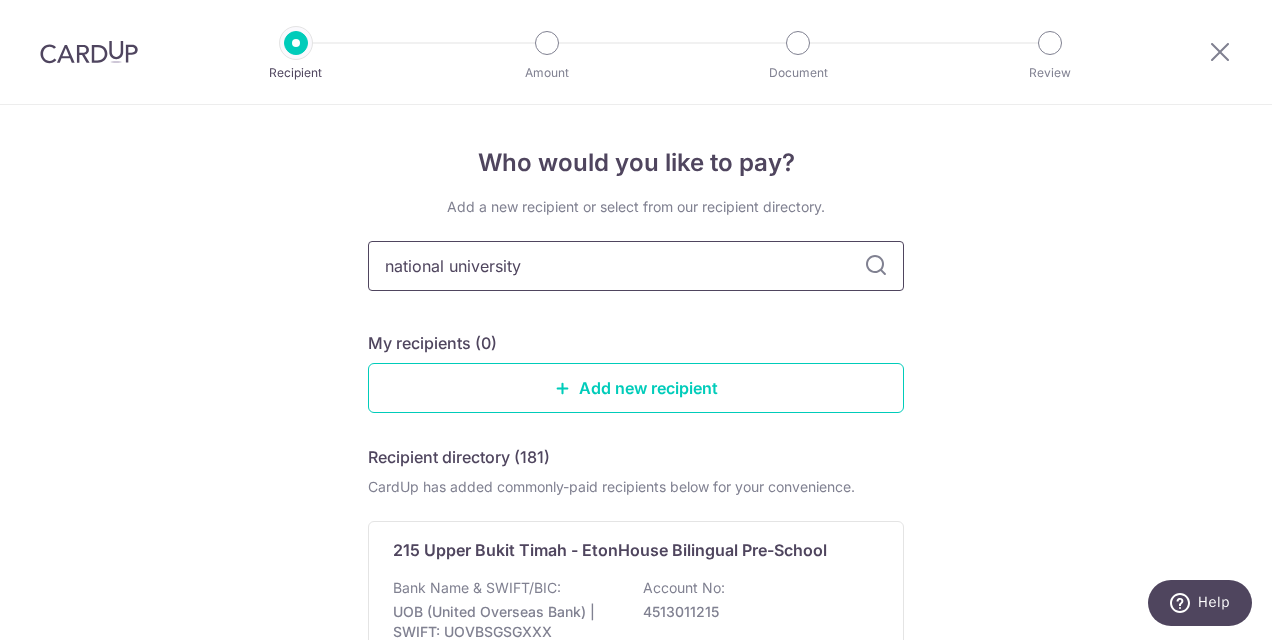 type on "national university" 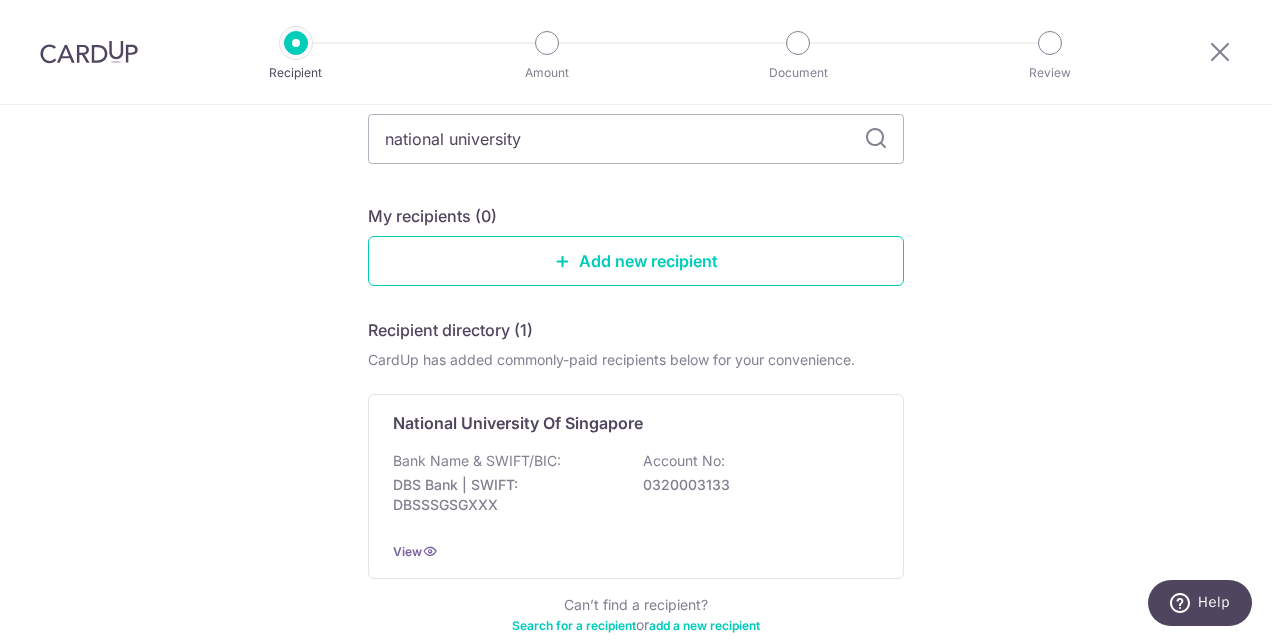 scroll, scrollTop: 238, scrollLeft: 0, axis: vertical 